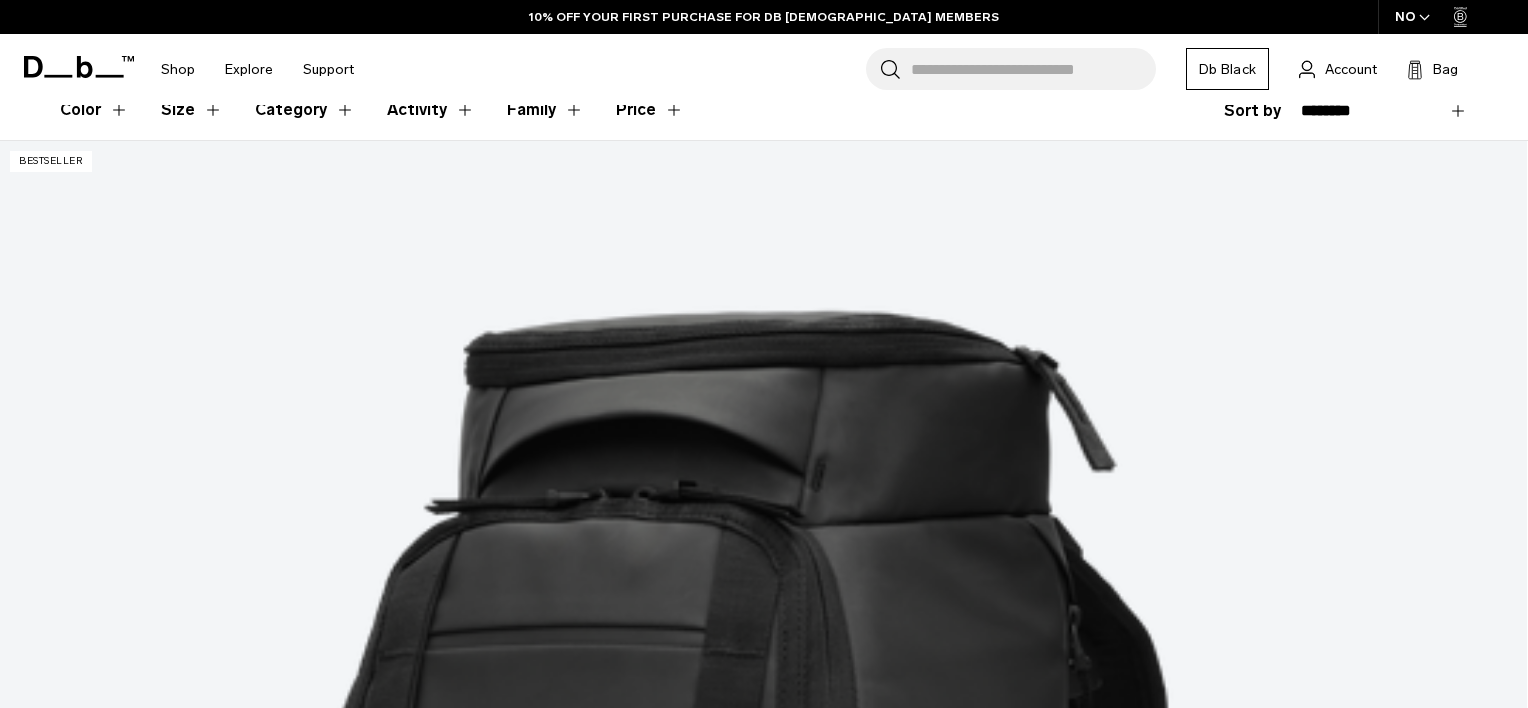 scroll, scrollTop: 374, scrollLeft: 0, axis: vertical 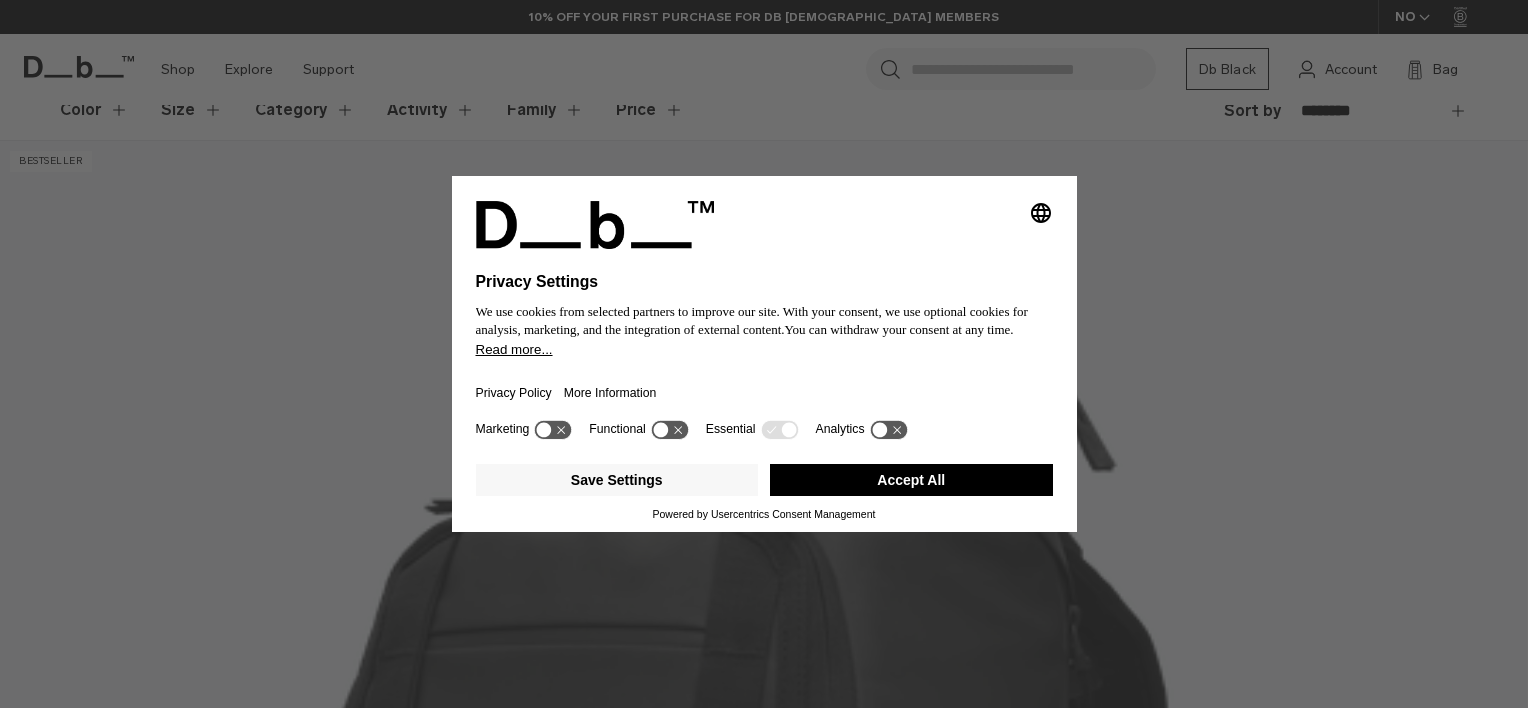 click on "Skip to content
Summer Sale Ends In:
00
days,
00
hours,
00
minutes ,
00
seconds
BUY NOW, PAY LATER WITH KLARNA
10% OFF YOUR FIRST PURCHASE FOR DB BLACK MEMBERS
FREE SHIPPING FOR DB BLACK MEMBERS
FREE RETURNS FOR DB BLACK MEMBERS
LIMITED LIFETIME WARRANTY FOR DB BLACK MEMBERS
BUY NOW, PAY LATER WITH KLARNA
10% OFF YOUR FIRST PURCHASE FOR DB BLACK MEMBERS
Summer Sale Ends In:
00
days,
00" at bounding box center (764, -20) 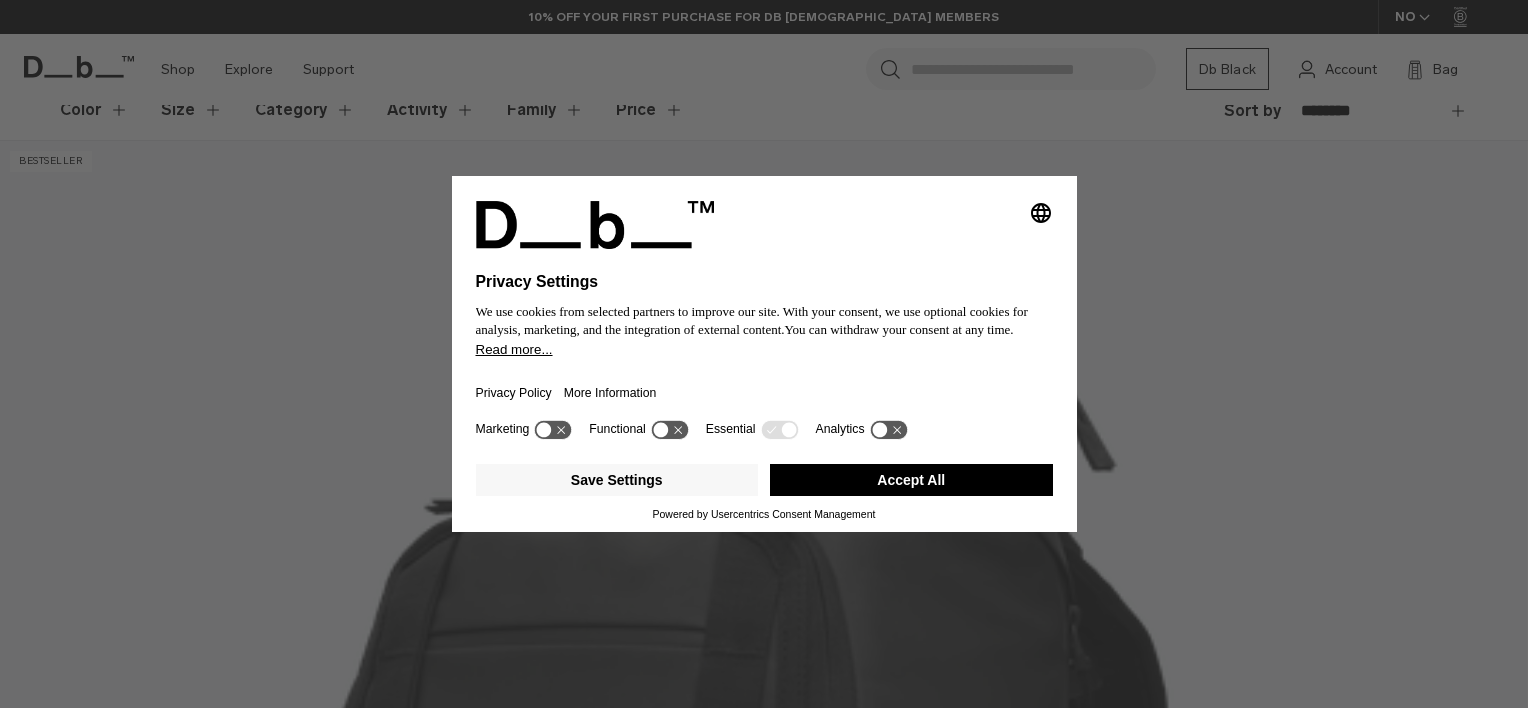 click on "Accept All" at bounding box center (911, 480) 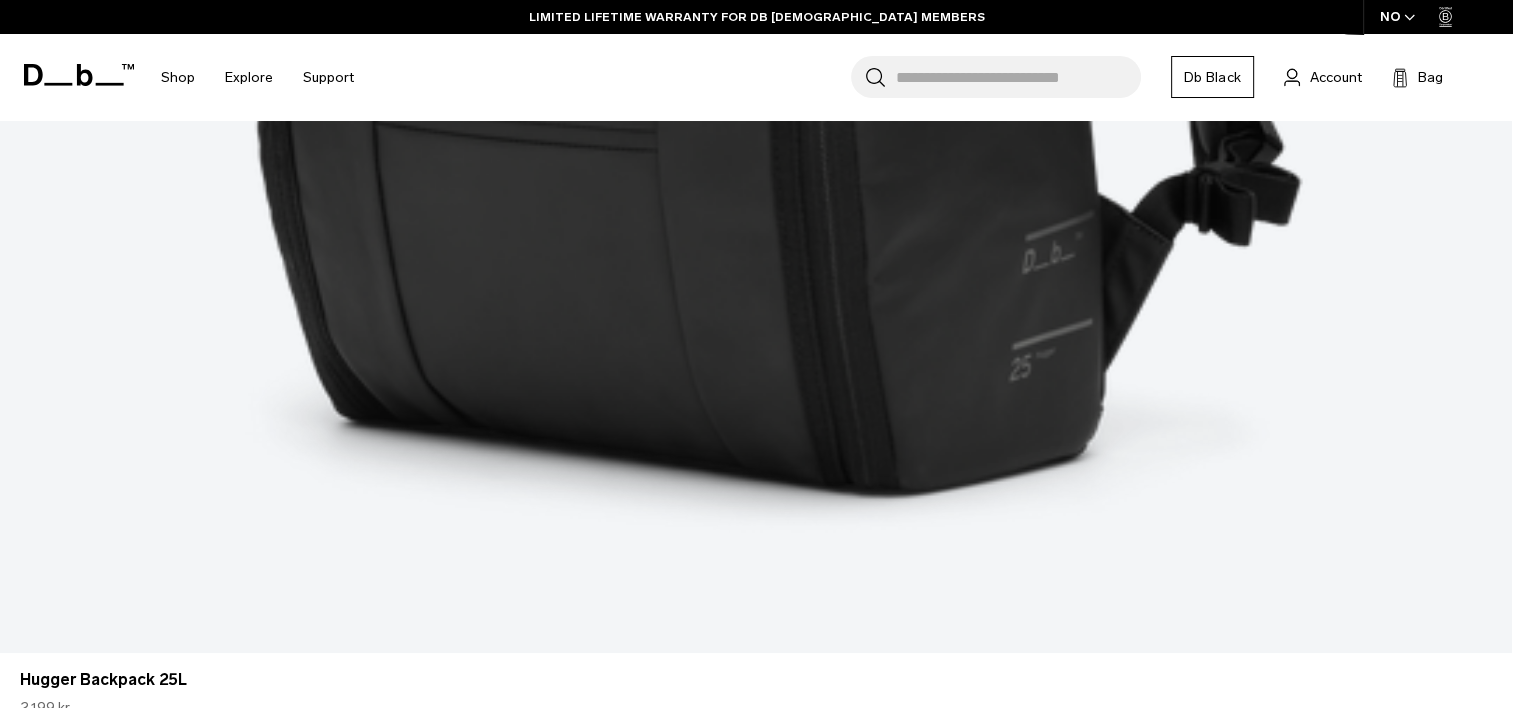 scroll, scrollTop: 1502, scrollLeft: 0, axis: vertical 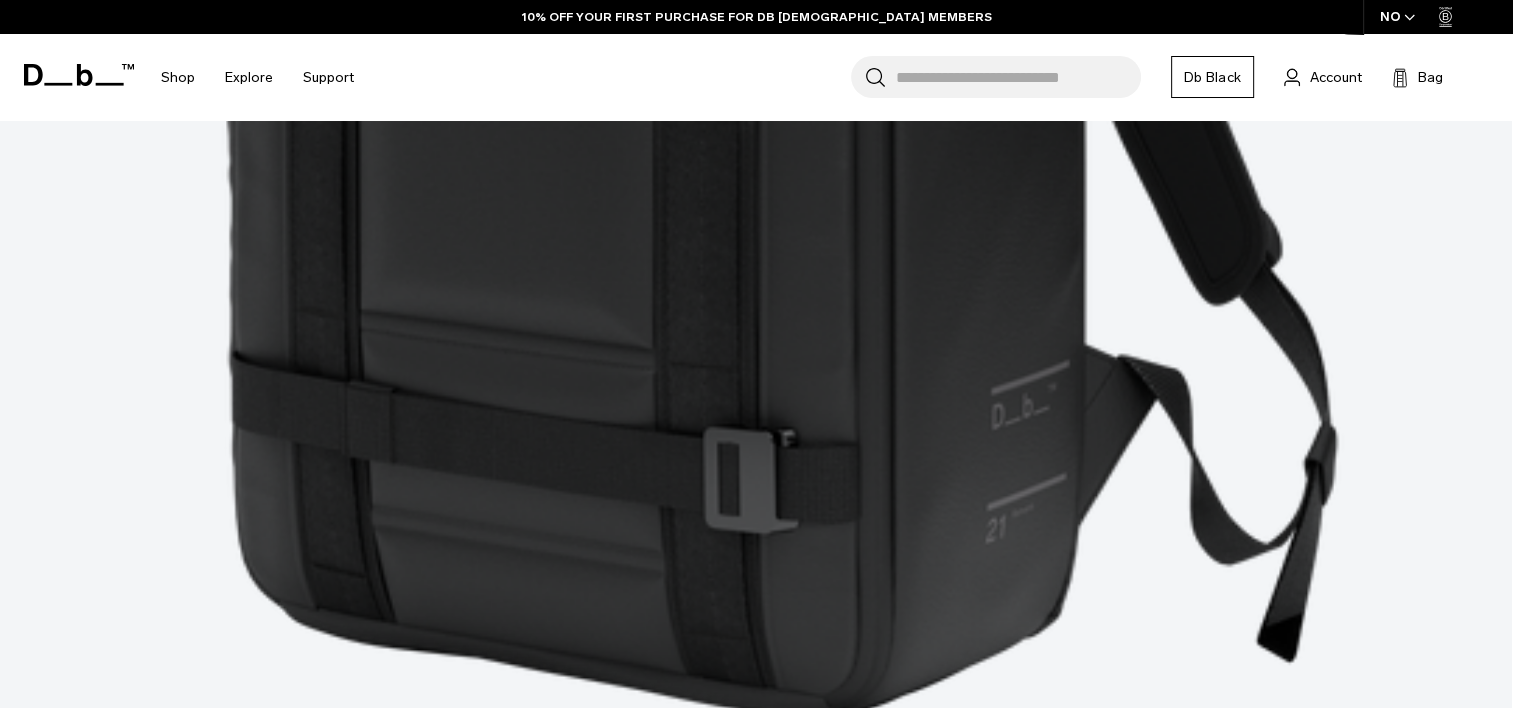 click at bounding box center [756, 60613] 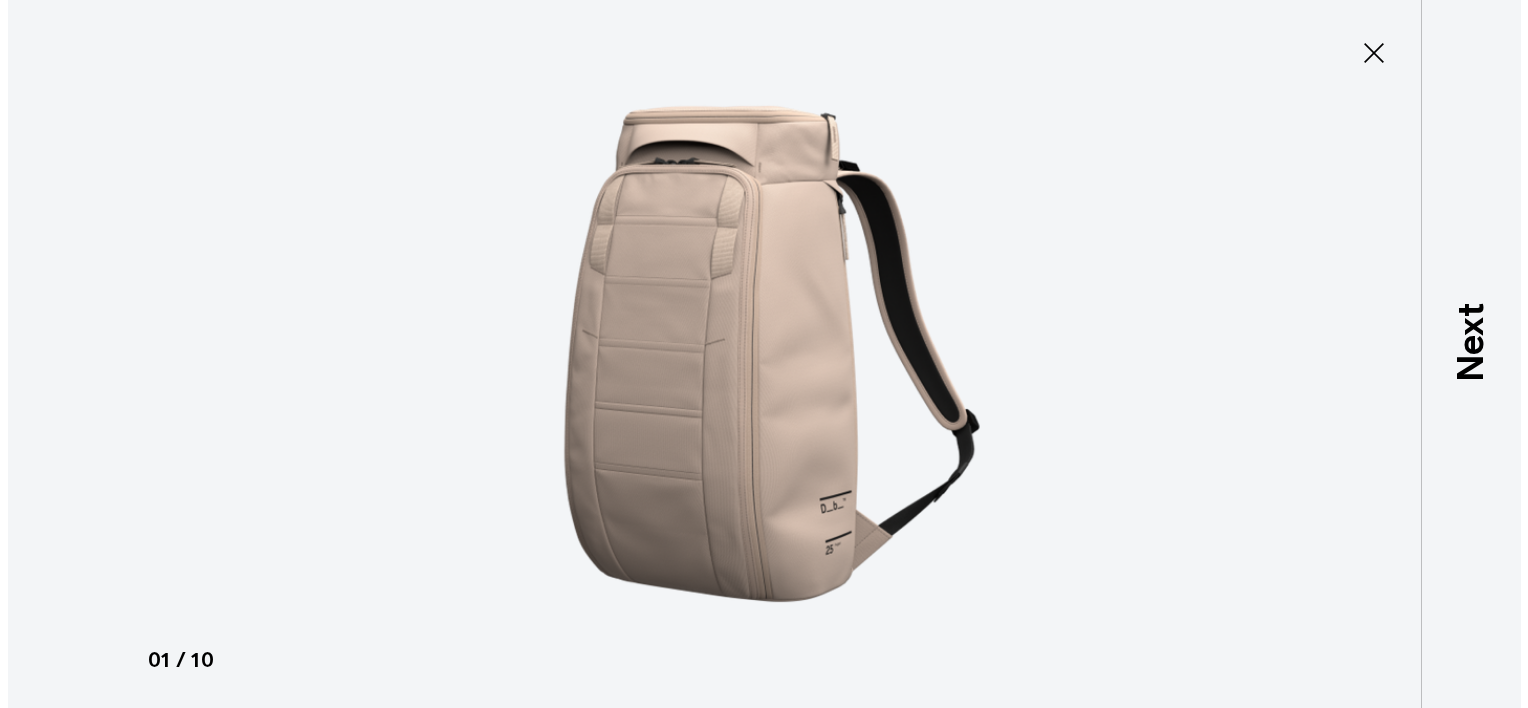 scroll, scrollTop: 0, scrollLeft: 0, axis: both 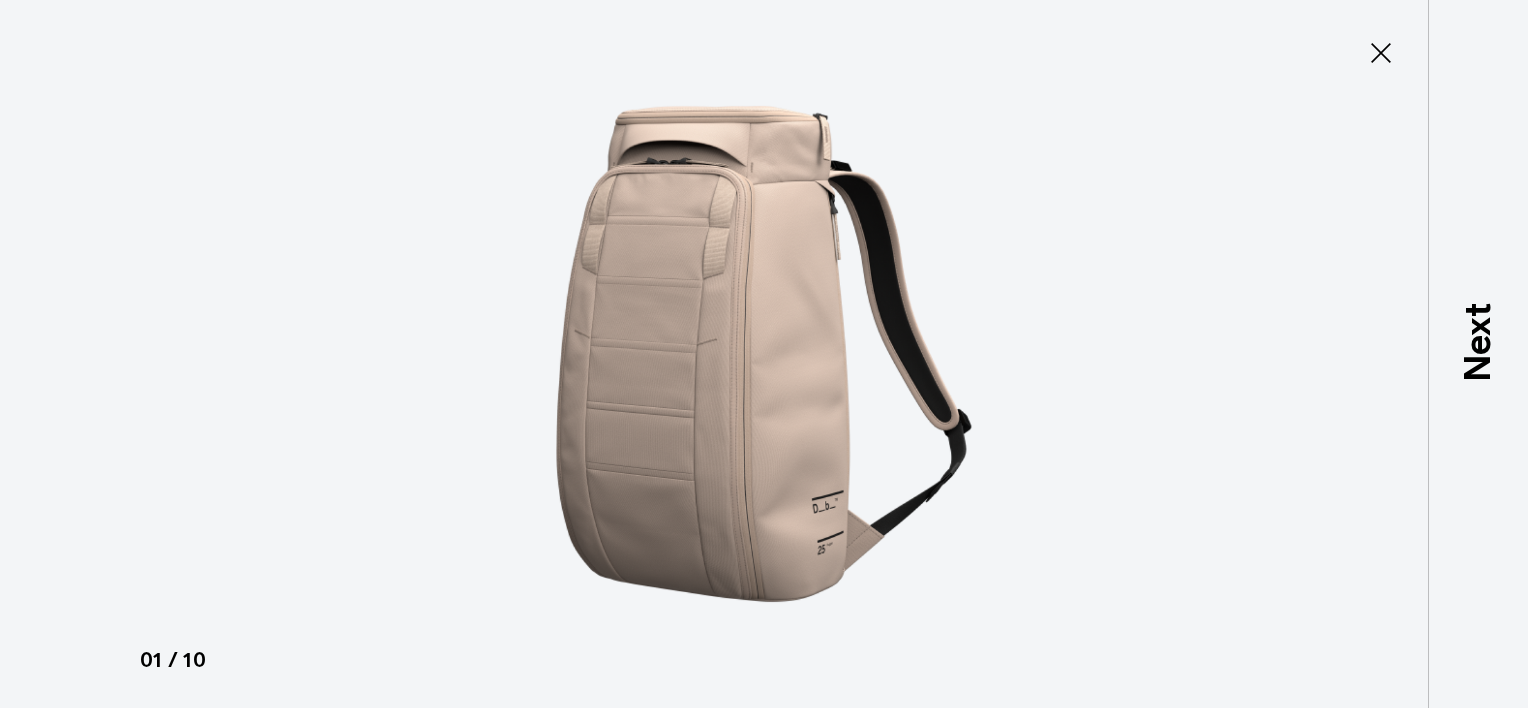 click at bounding box center (764, 354) 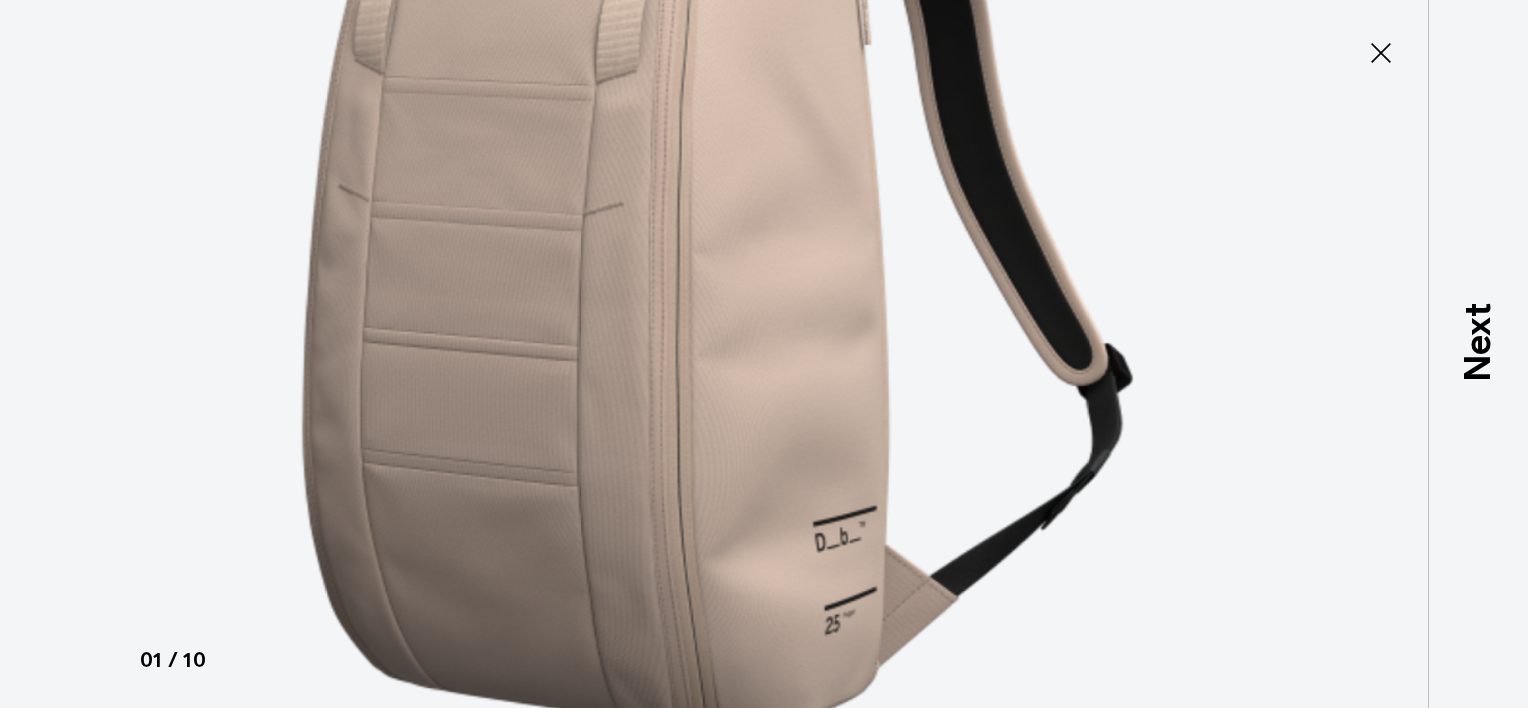 click at bounding box center [718, 233] 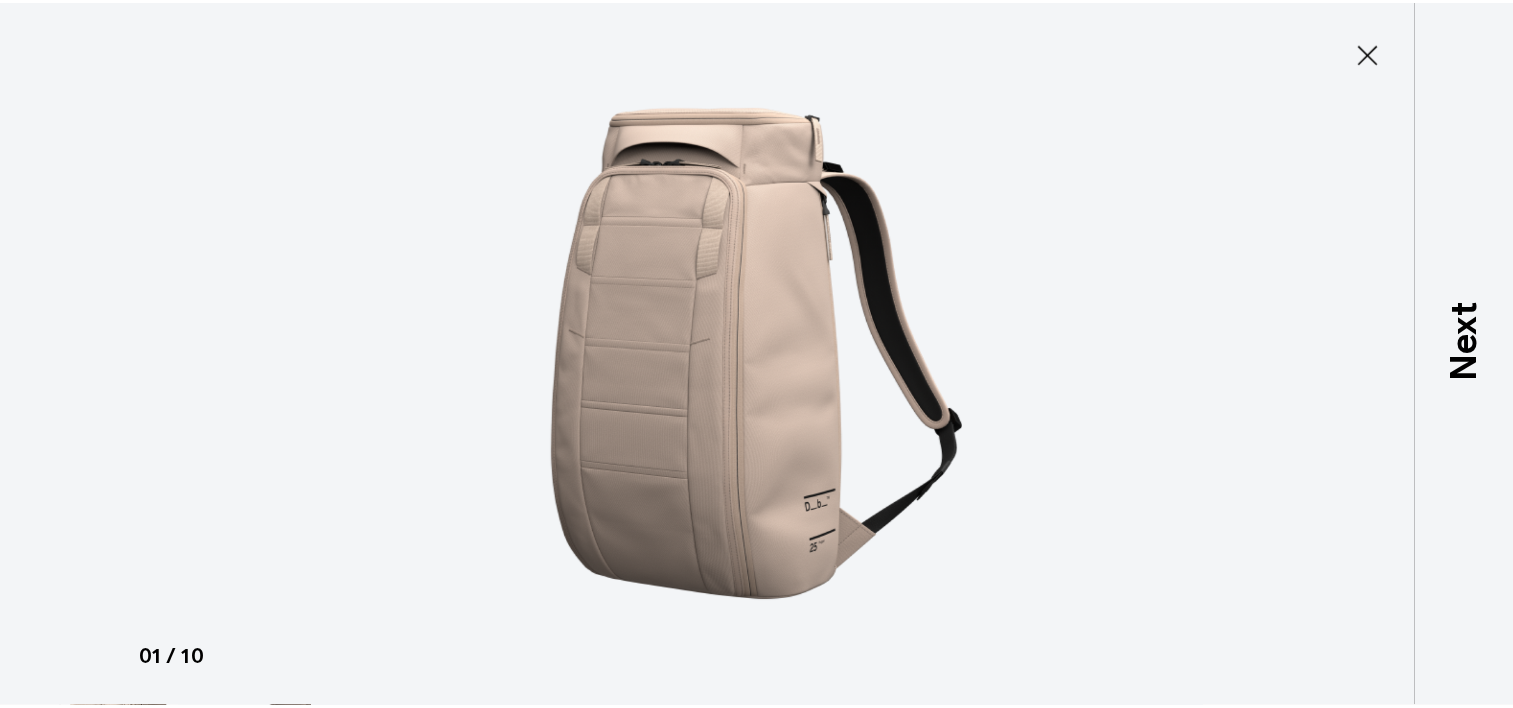 scroll, scrollTop: 0, scrollLeft: 0, axis: both 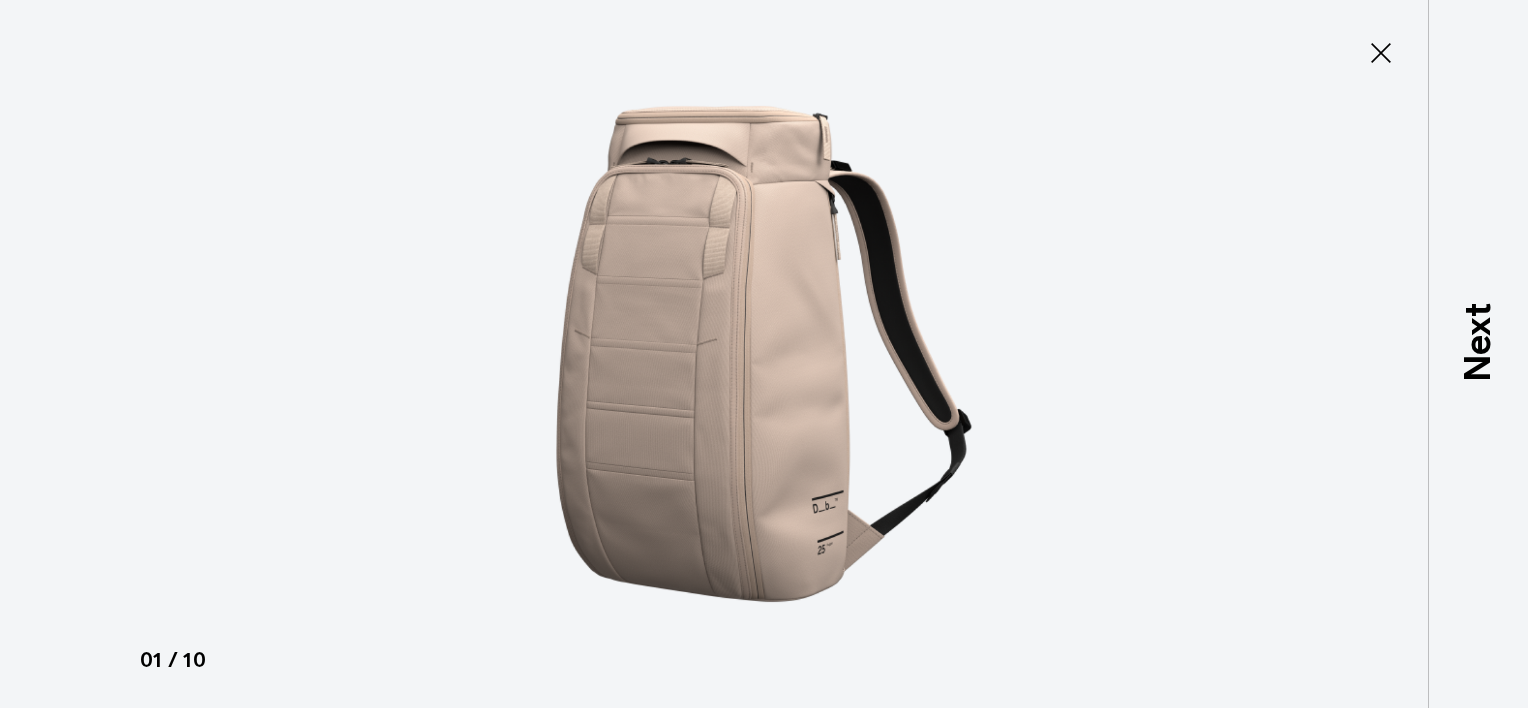 click 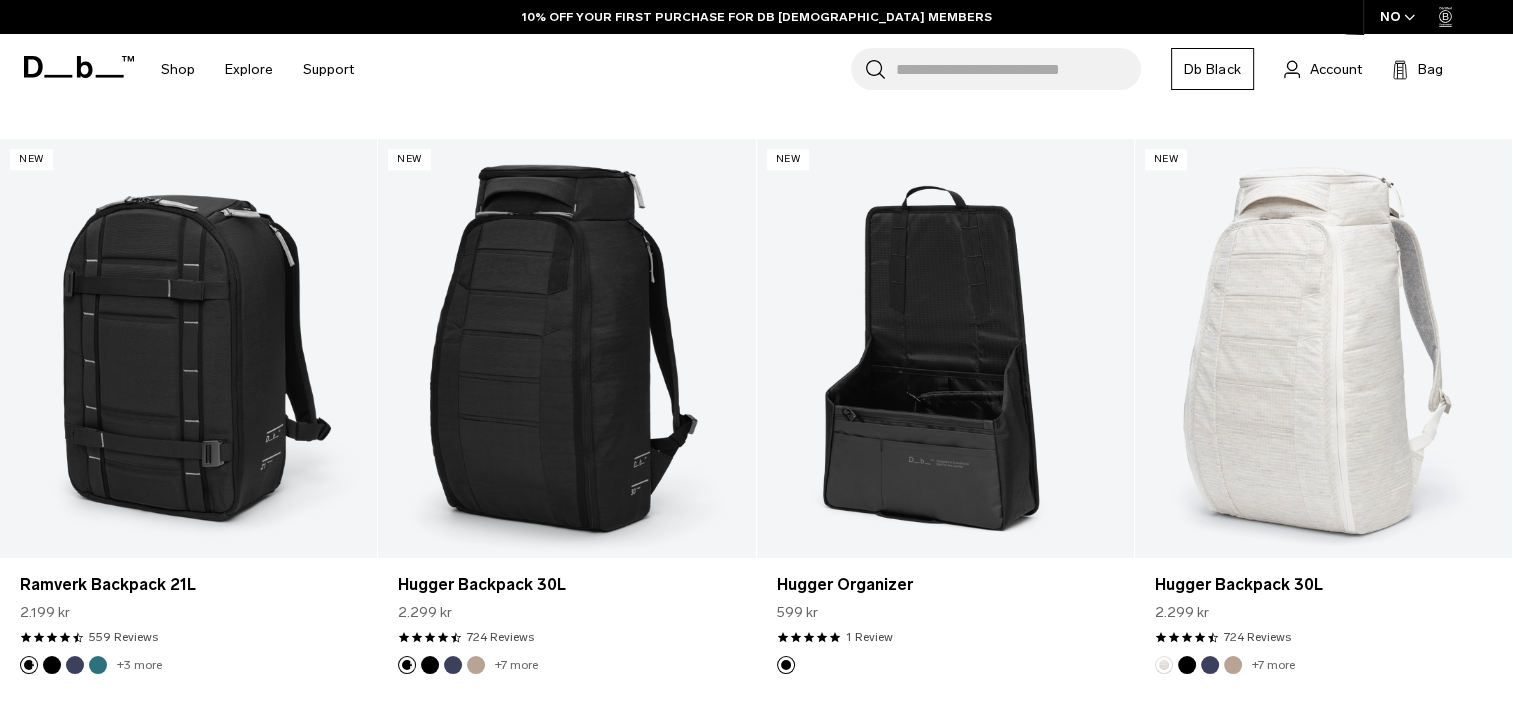 scroll, scrollTop: 2101, scrollLeft: 0, axis: vertical 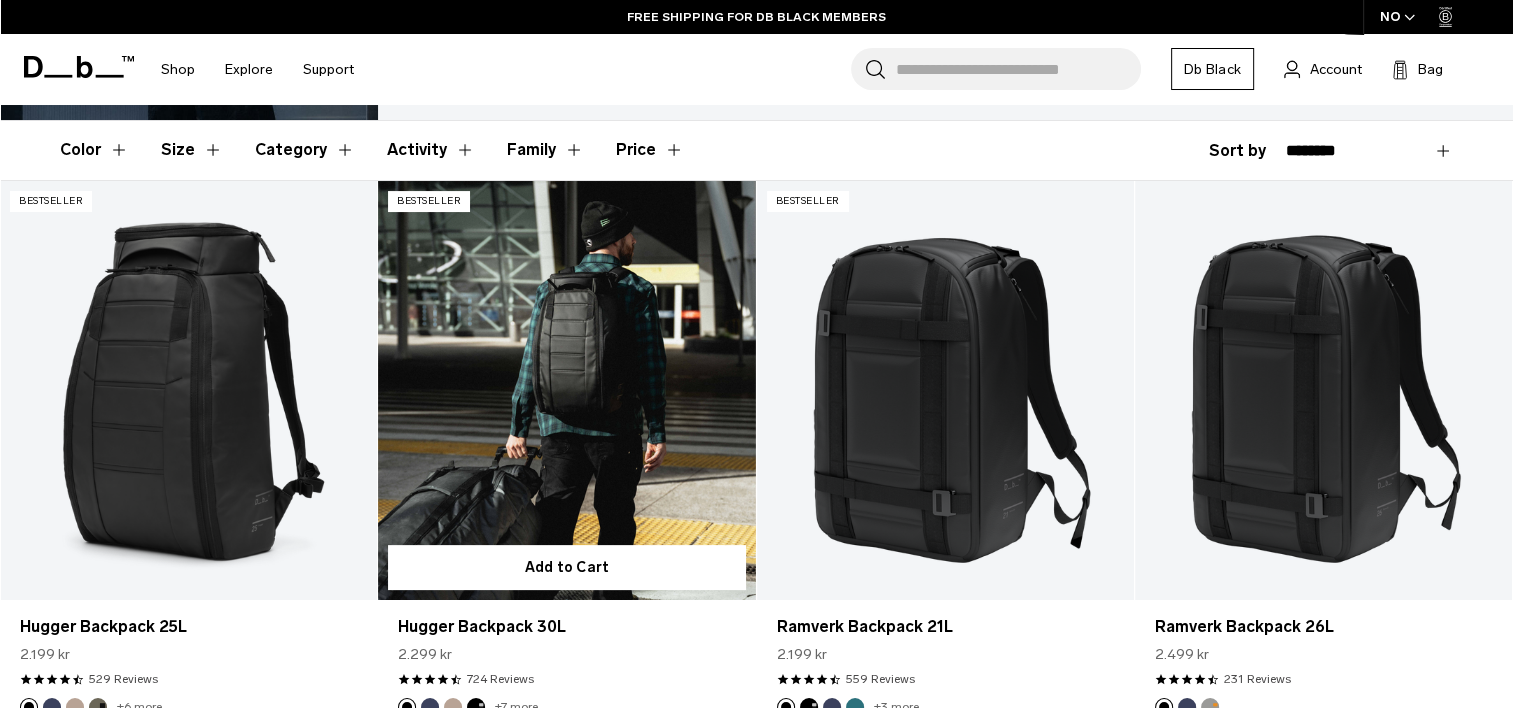 click at bounding box center (566, 390) 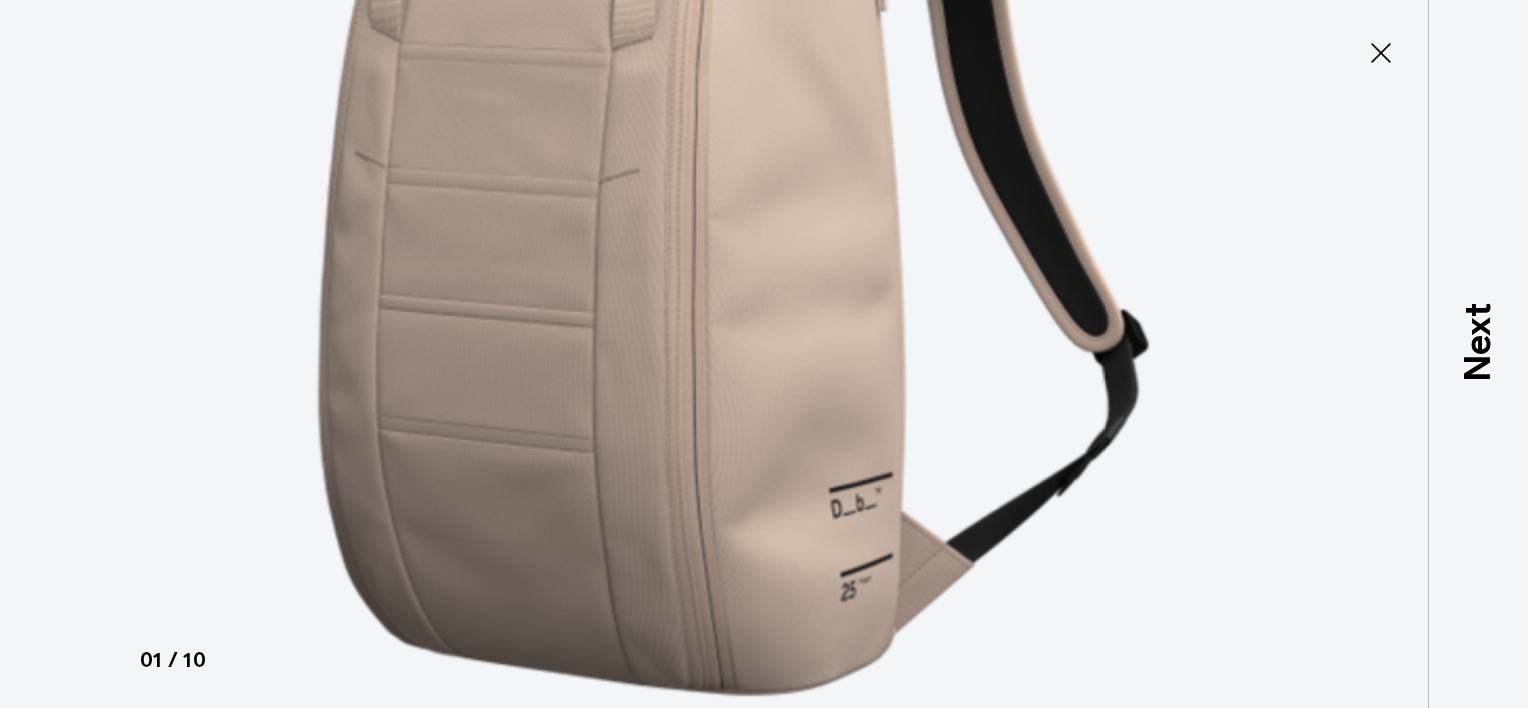 click at bounding box center [734, 200] 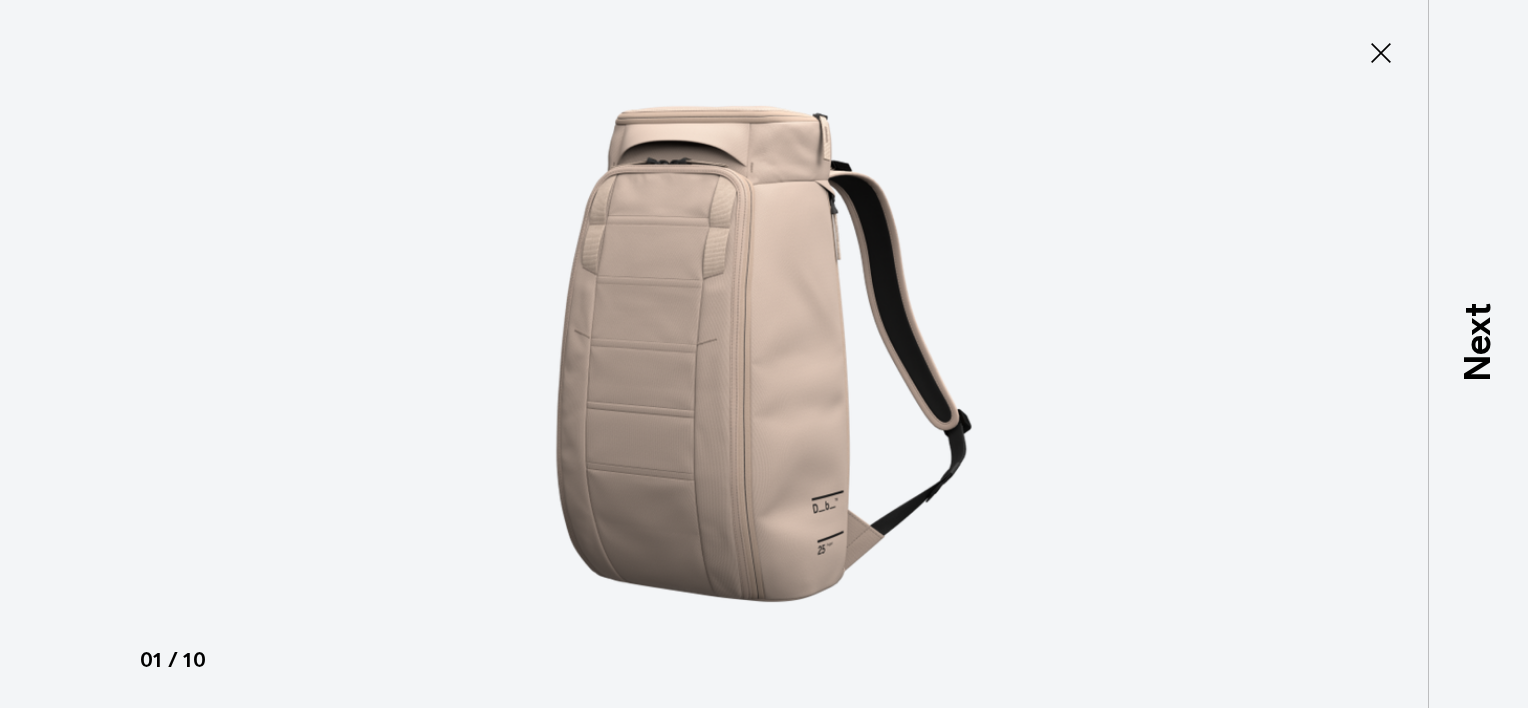 scroll, scrollTop: 0, scrollLeft: 0, axis: both 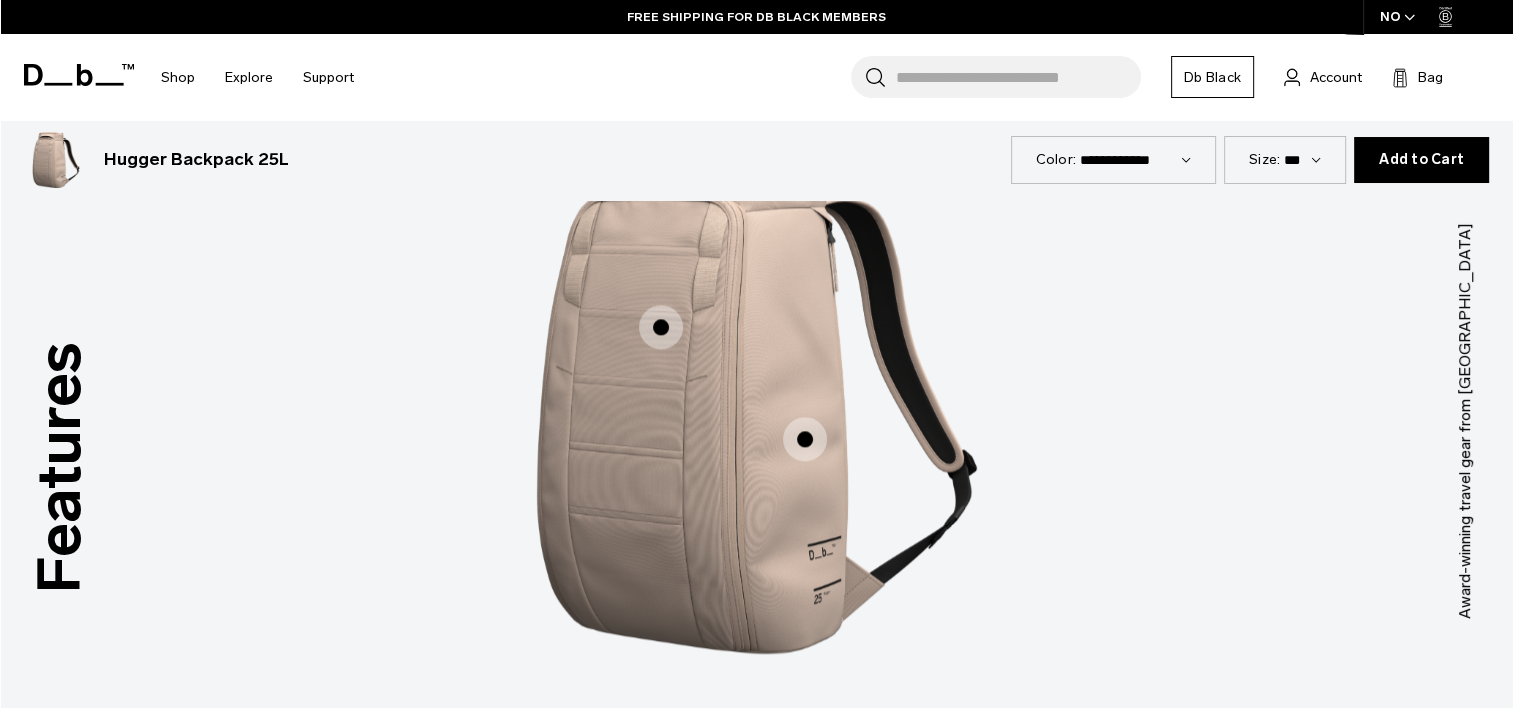 click at bounding box center [805, 439] 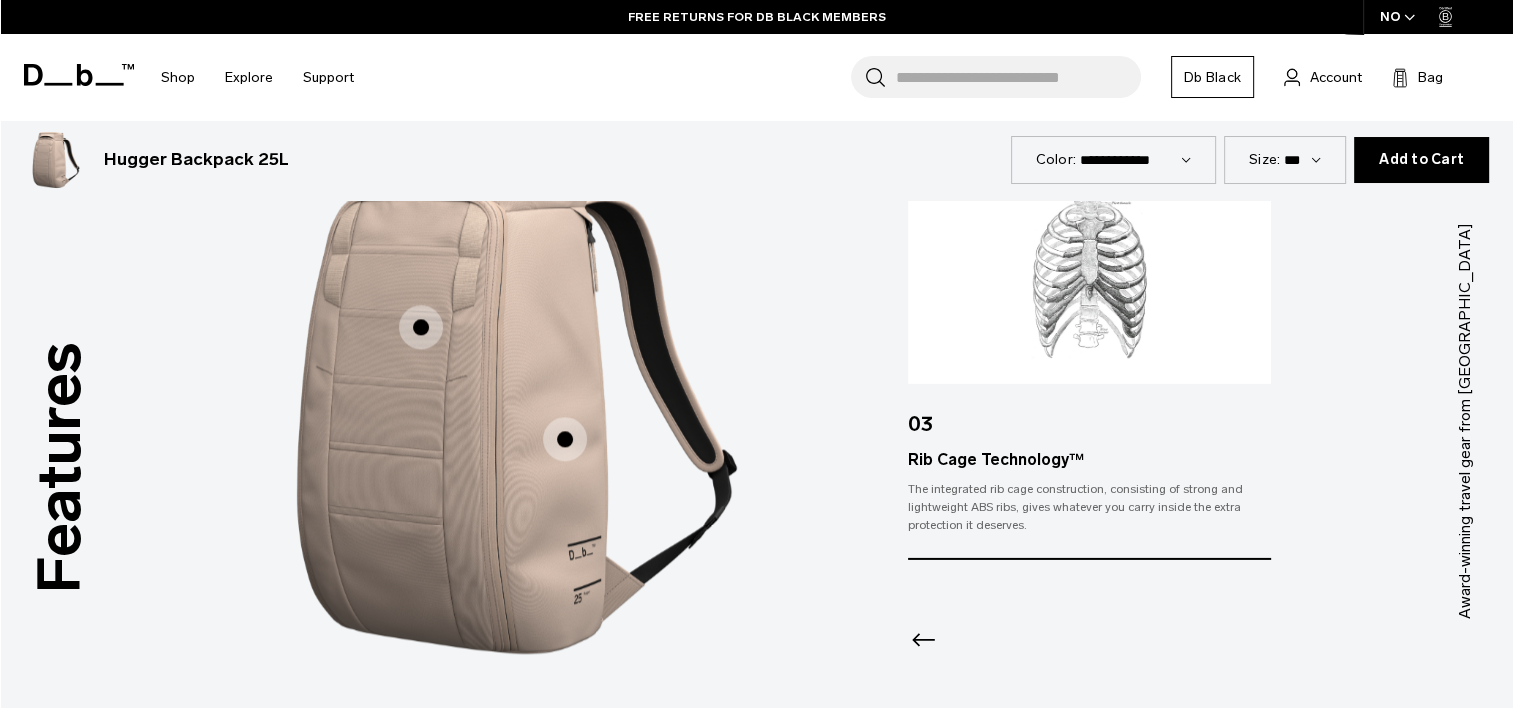 click at bounding box center [421, 327] 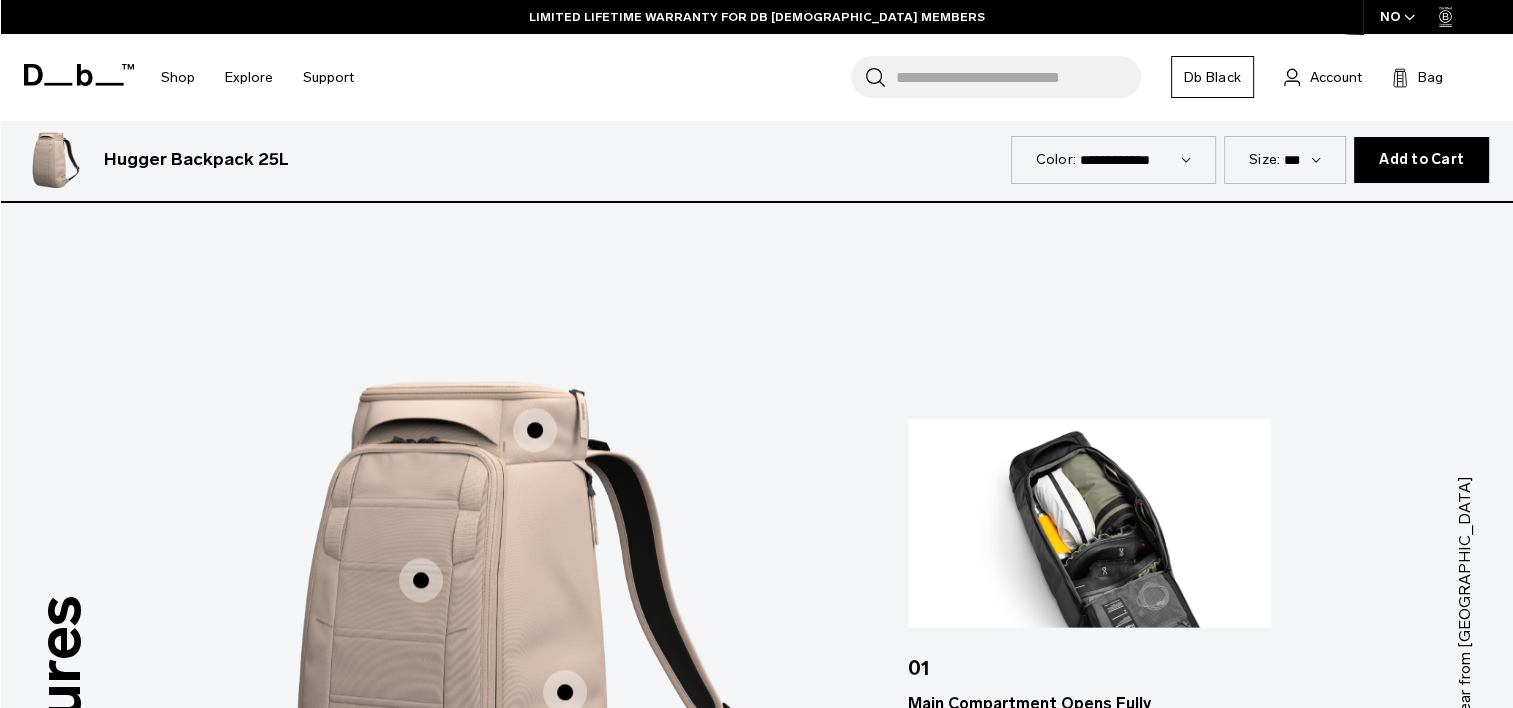 scroll, scrollTop: 2247, scrollLeft: 0, axis: vertical 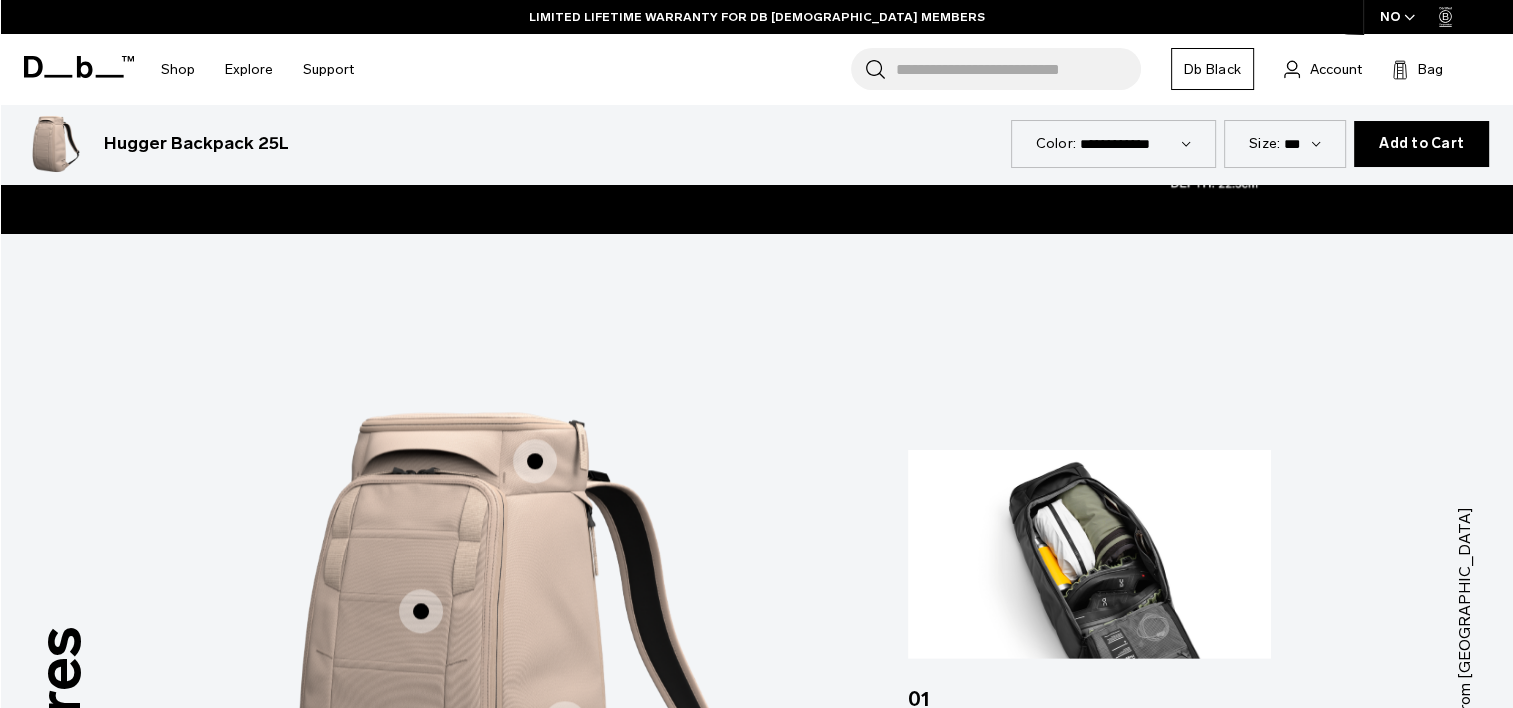 click at bounding box center (535, 461) 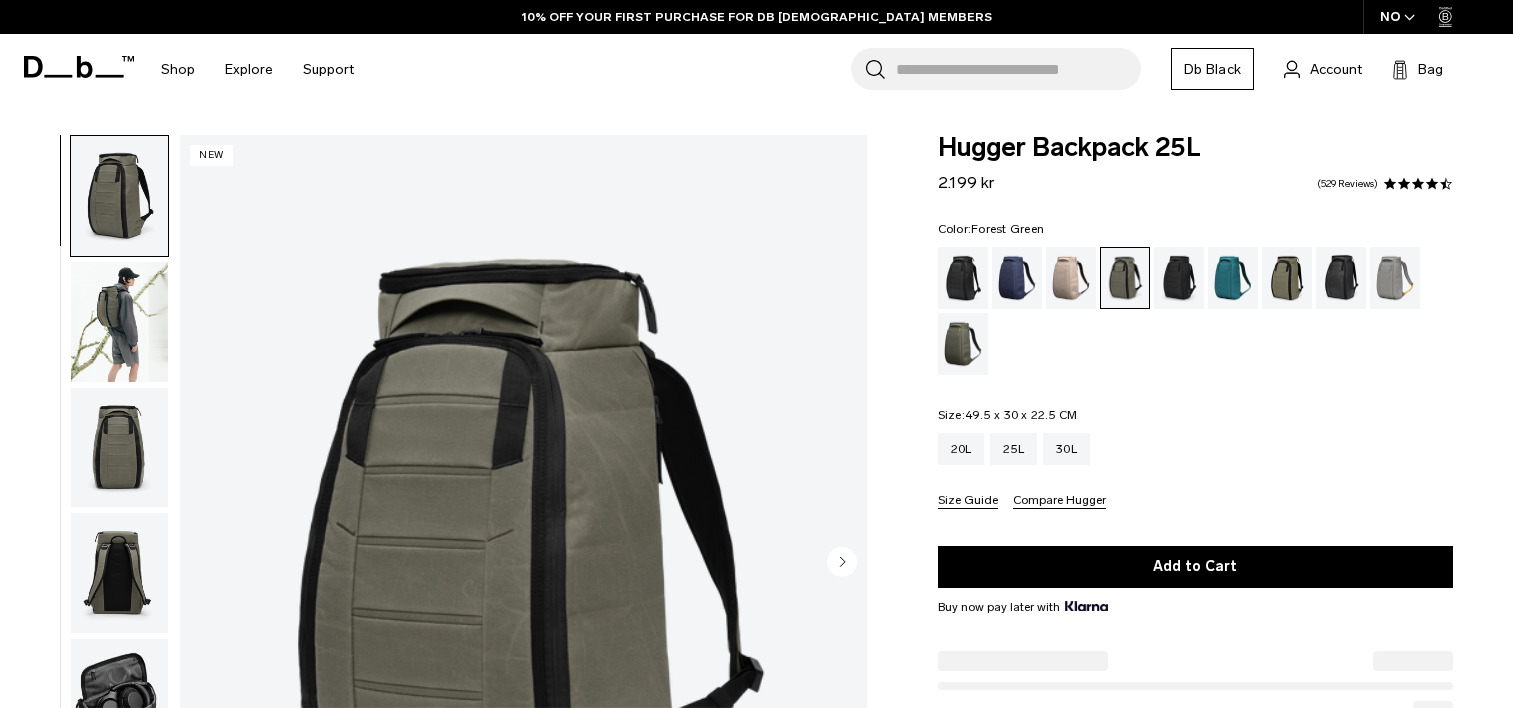 scroll, scrollTop: 0, scrollLeft: 0, axis: both 